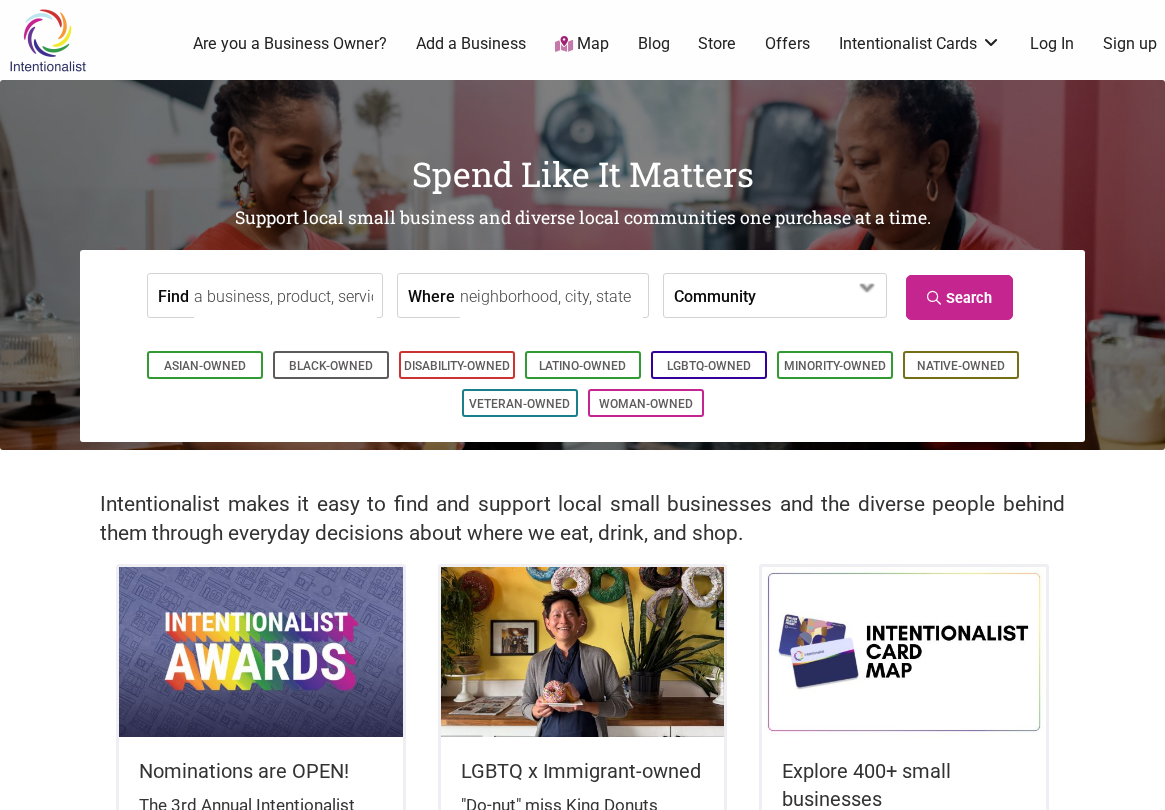 scroll, scrollTop: 0, scrollLeft: 0, axis: both 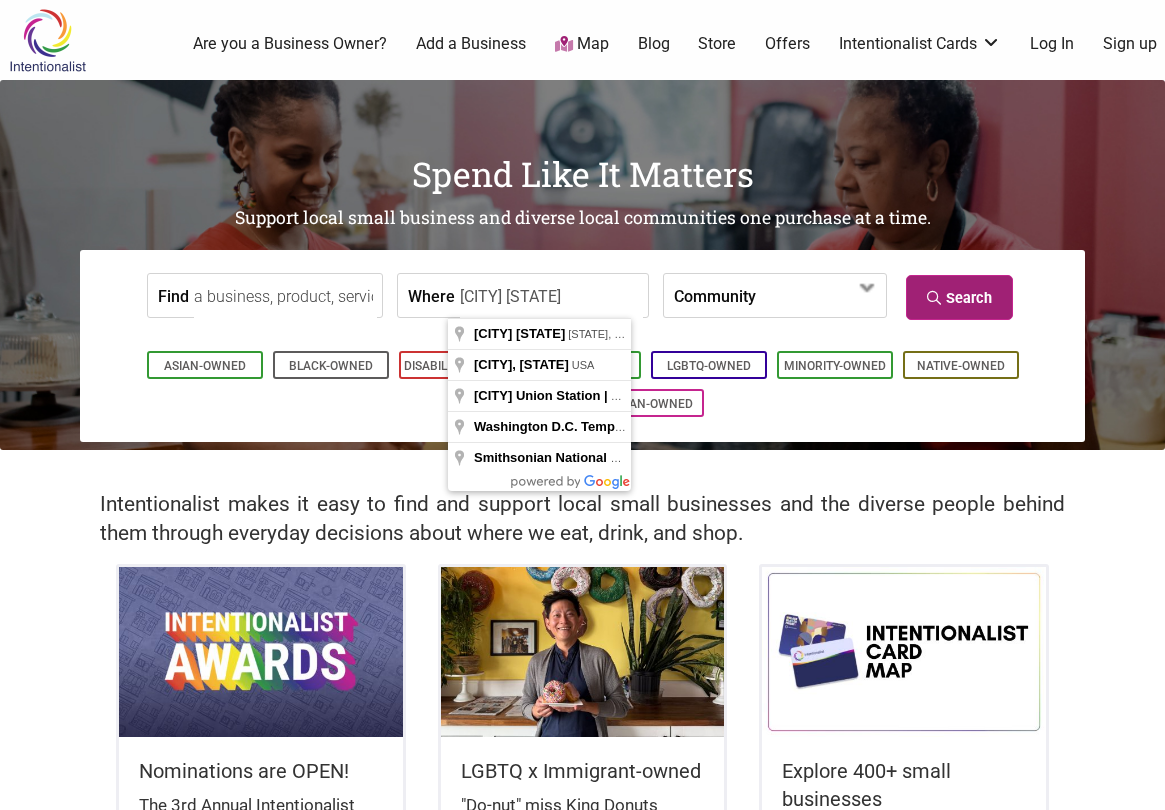 type on "Washington DC" 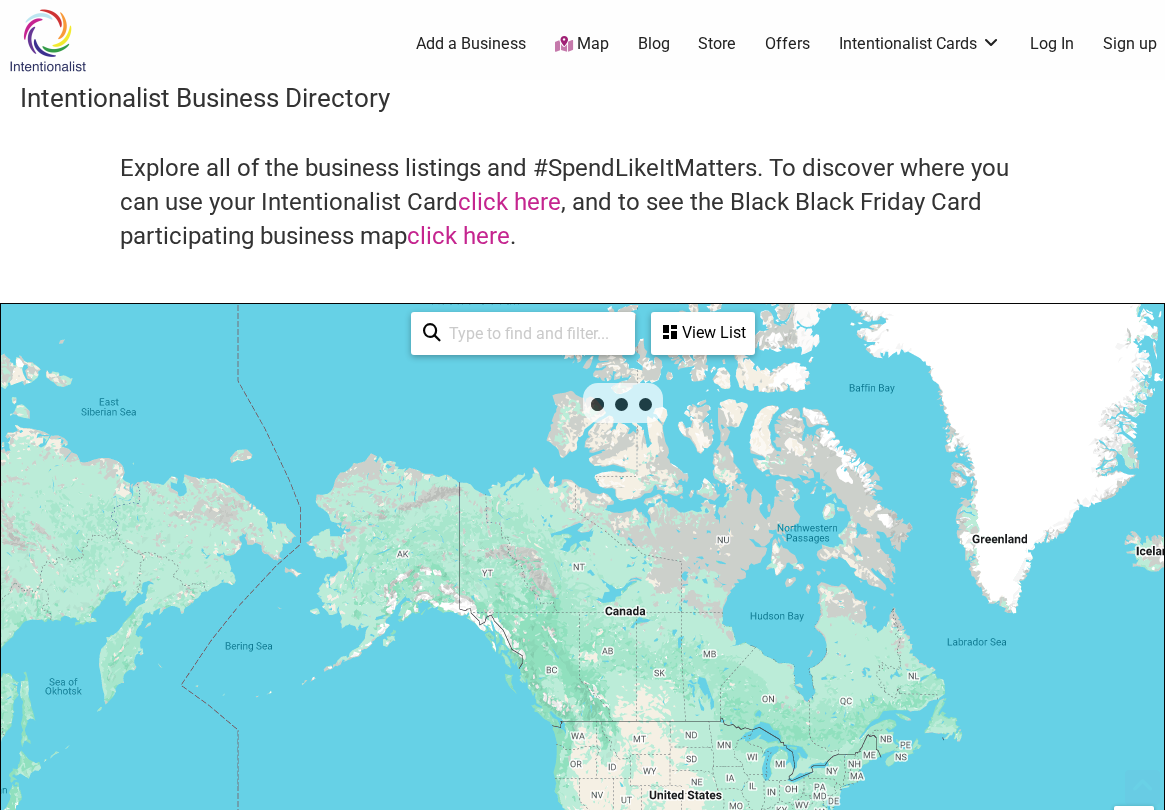 scroll, scrollTop: 500, scrollLeft: 0, axis: vertical 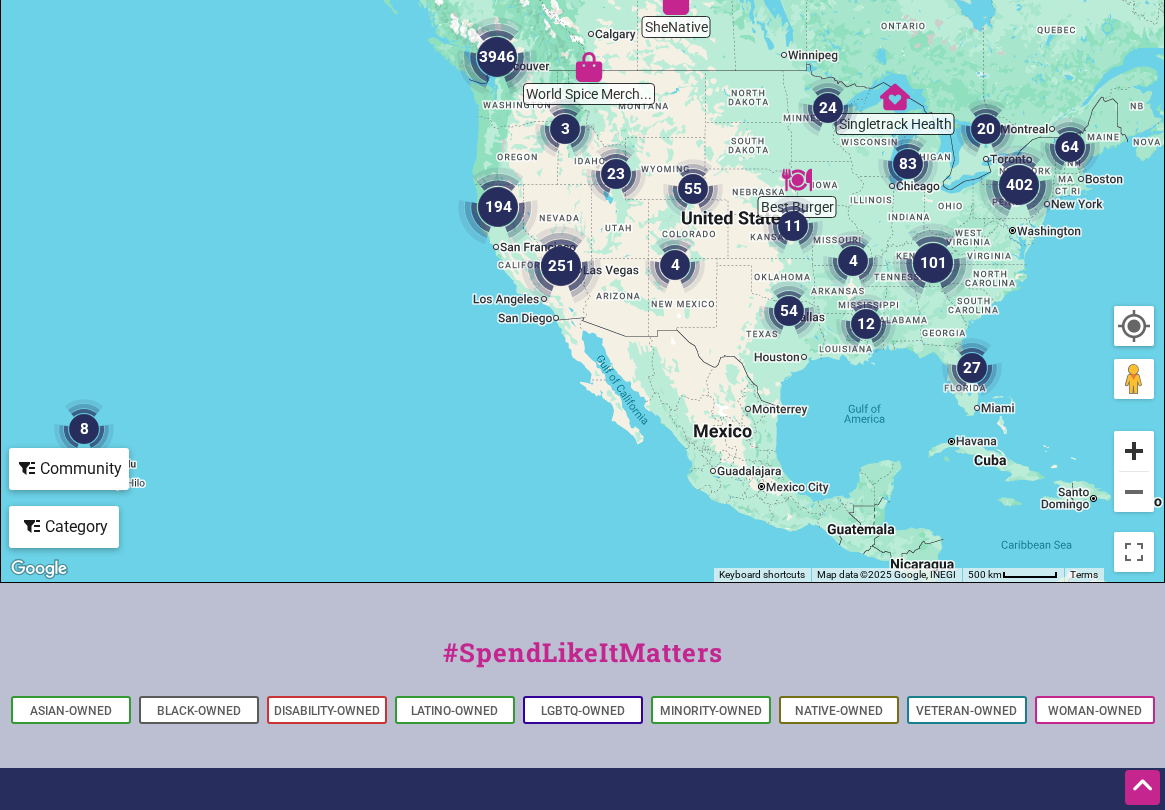 click at bounding box center [1134, 451] 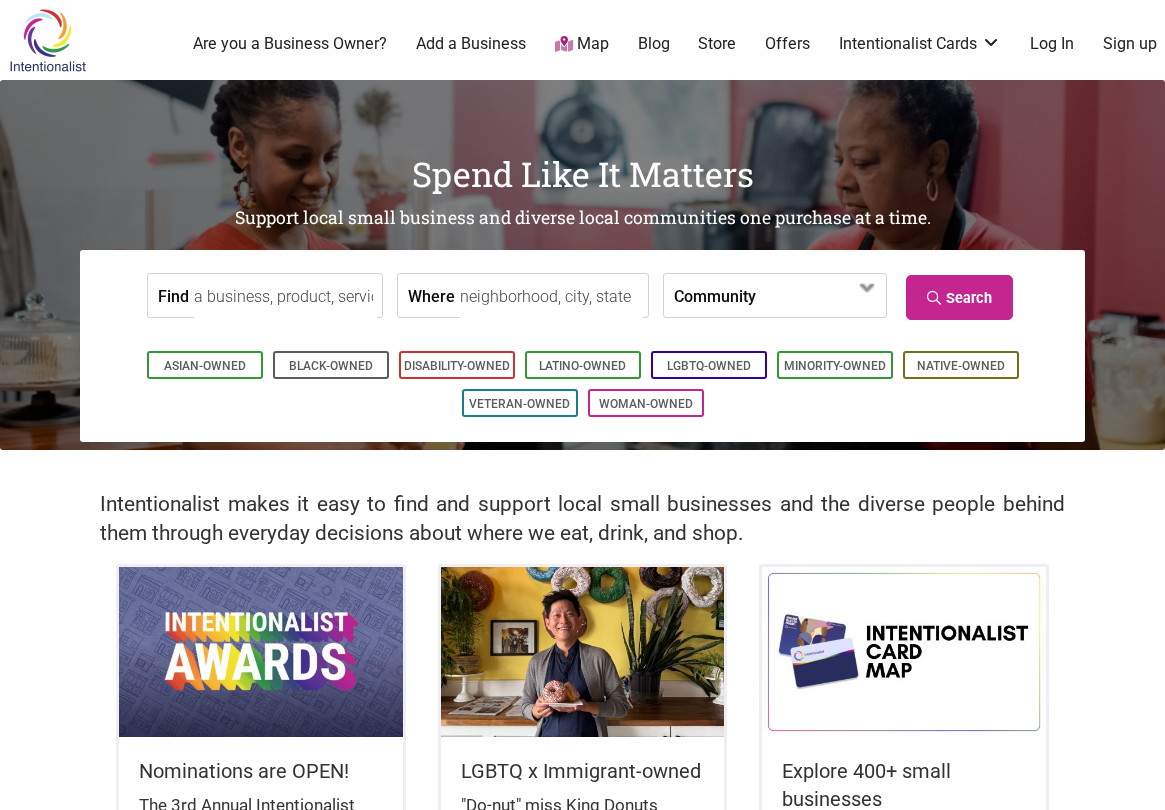 scroll, scrollTop: 0, scrollLeft: 0, axis: both 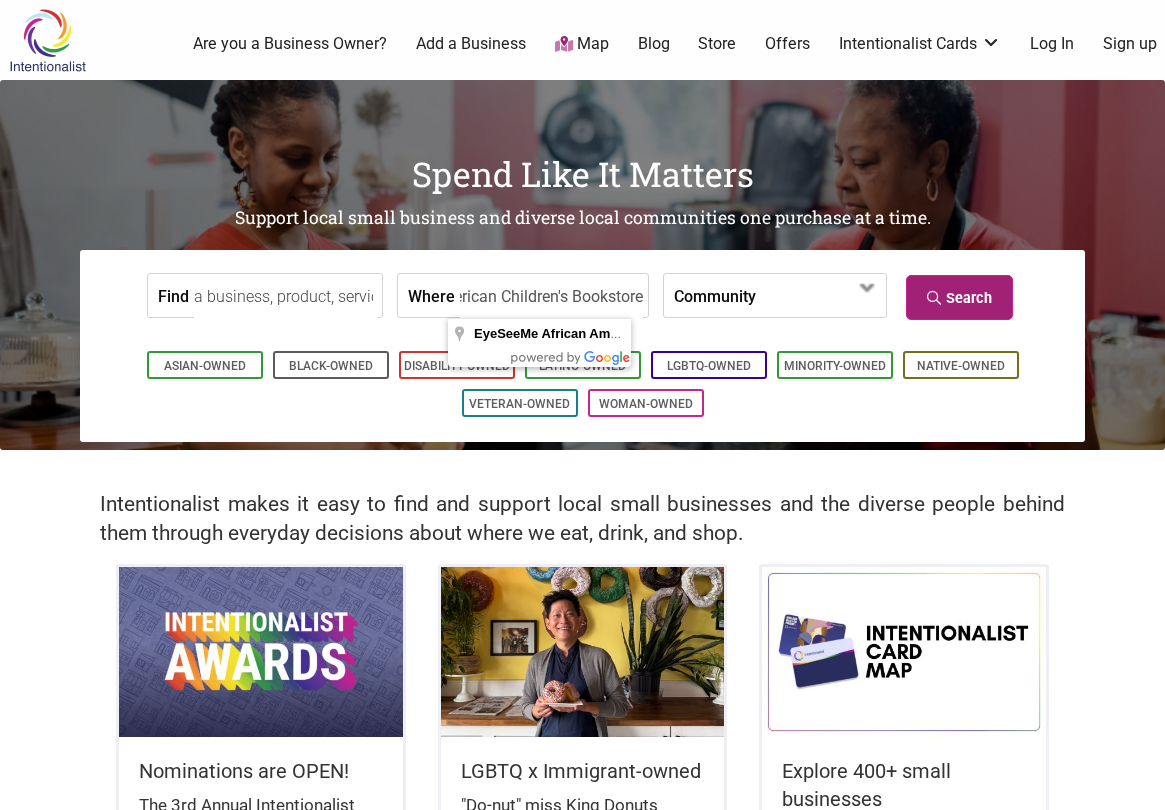 type on "EyeSeeMe African American Children's Bookstore" 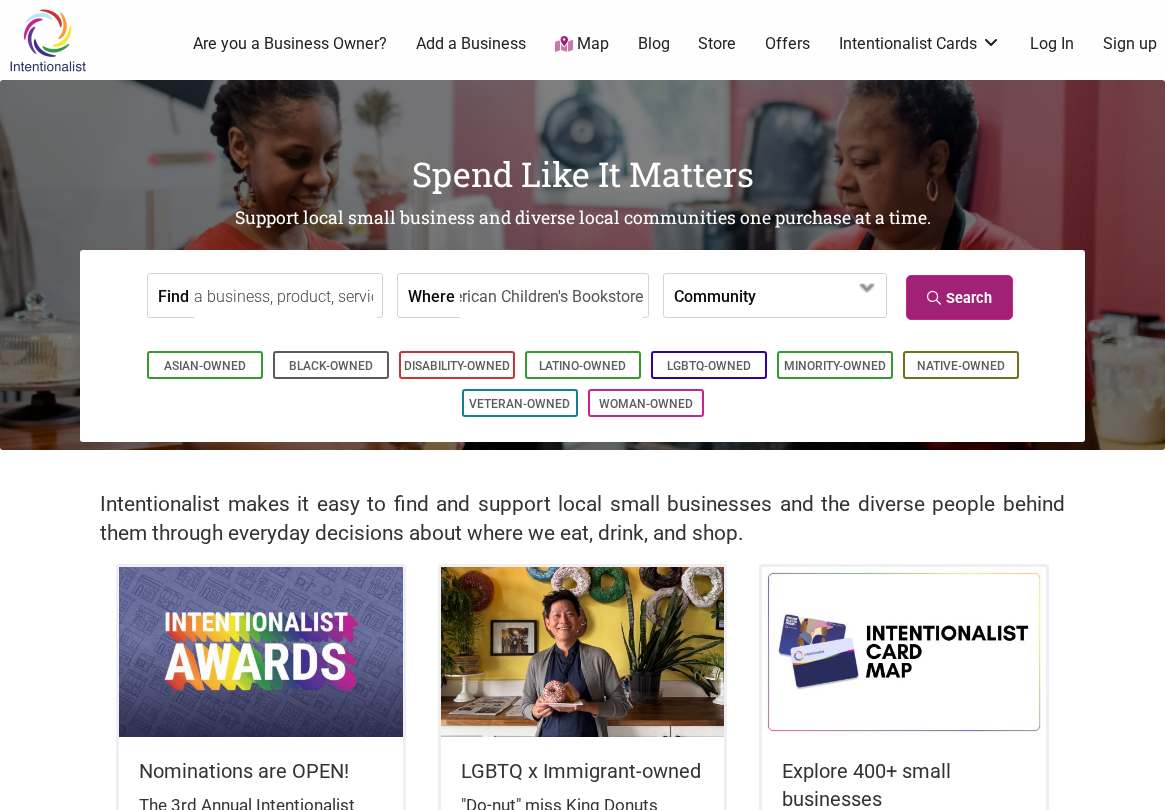scroll, scrollTop: 0, scrollLeft: 0, axis: both 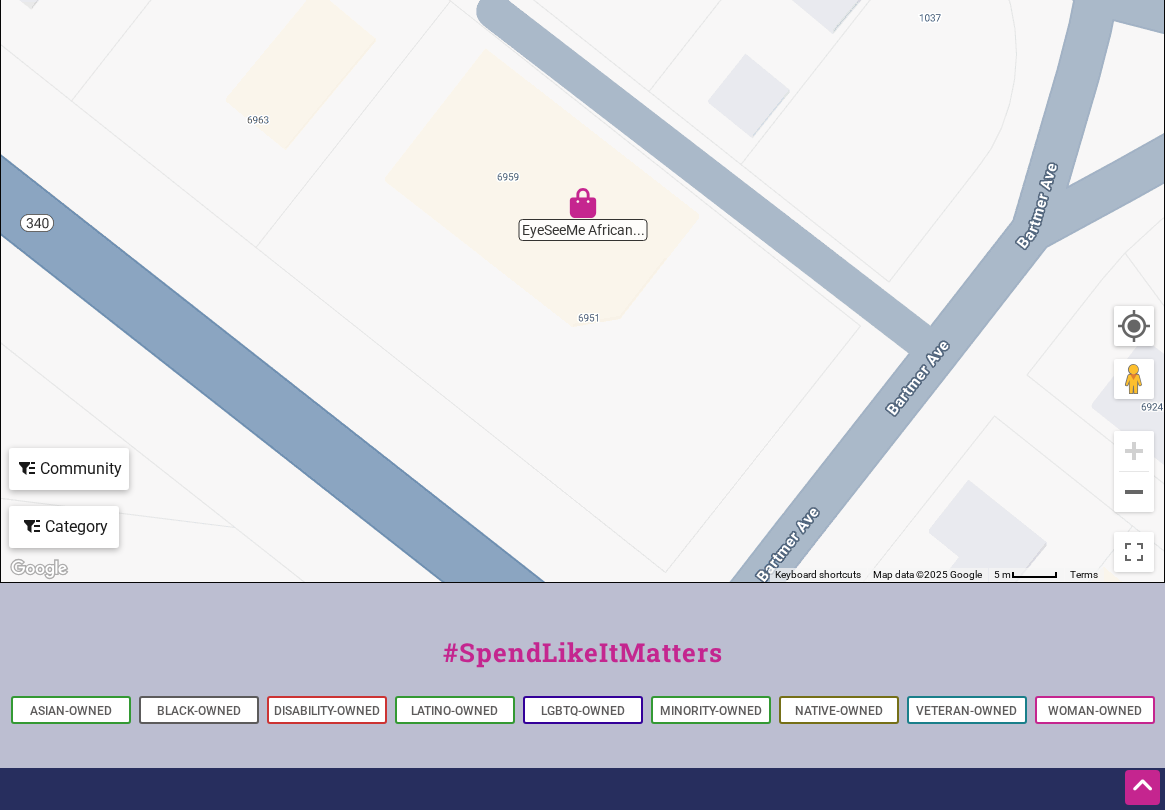 click at bounding box center [583, 203] 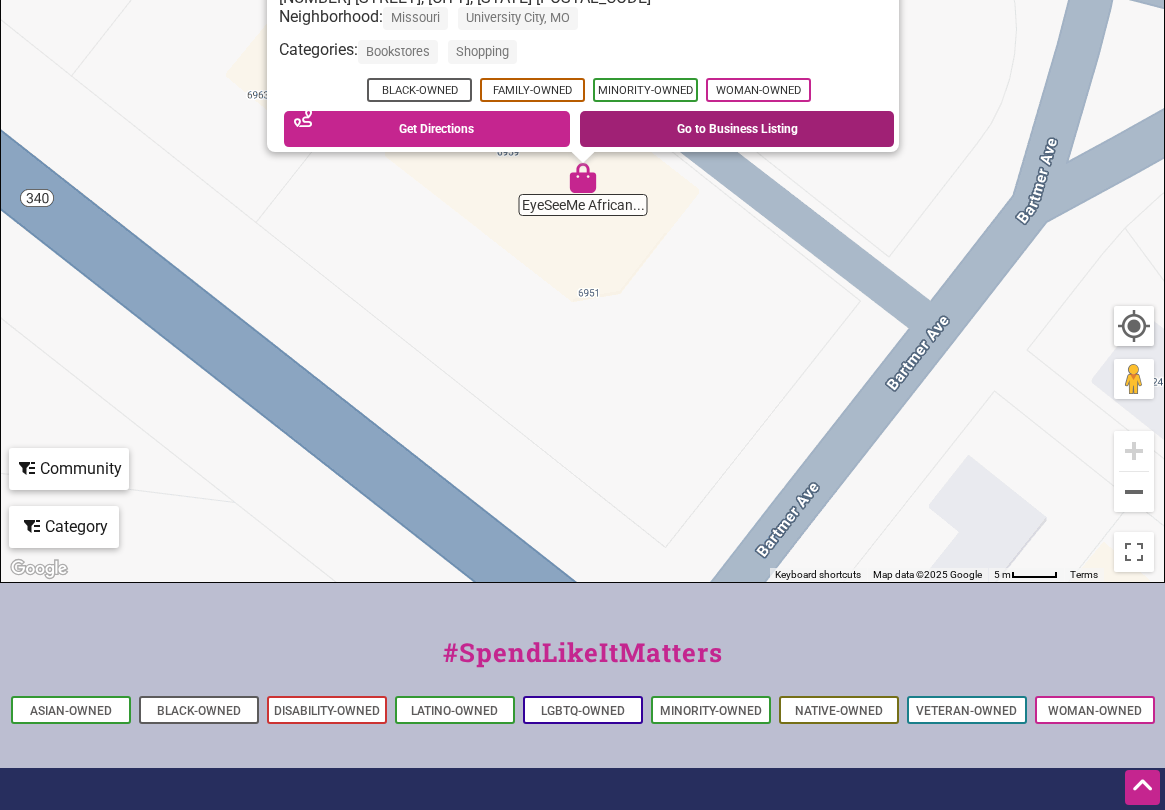 click on "Go to Business Listing" at bounding box center [737, 129] 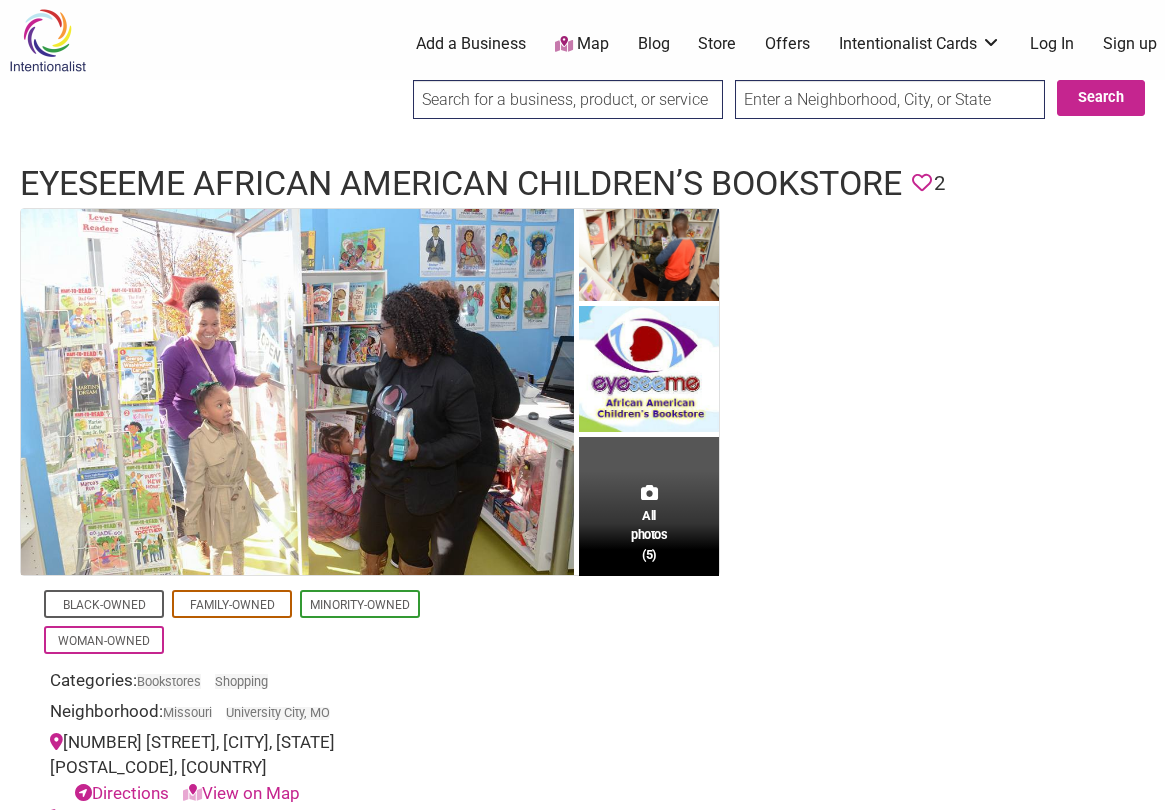 scroll, scrollTop: 0, scrollLeft: 0, axis: both 